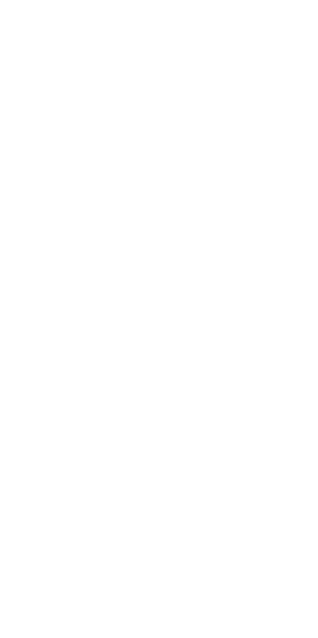 scroll, scrollTop: 0, scrollLeft: 0, axis: both 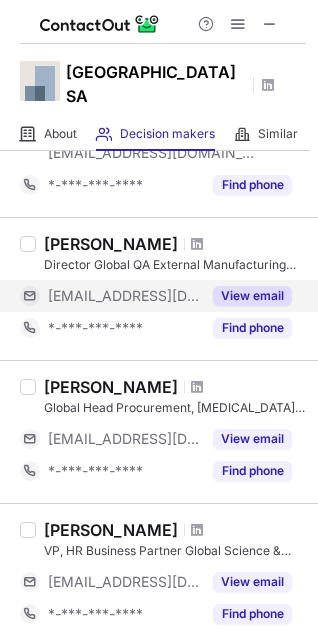click on "View email" at bounding box center [252, 296] 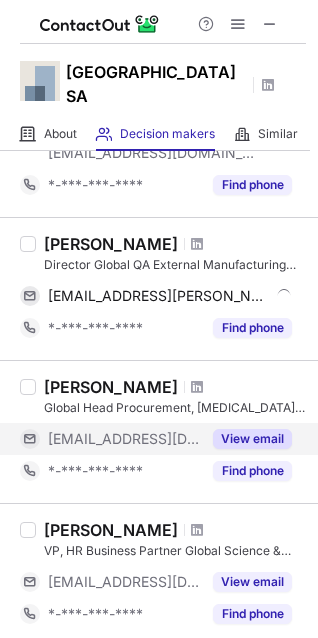 click on "View email" at bounding box center [252, 439] 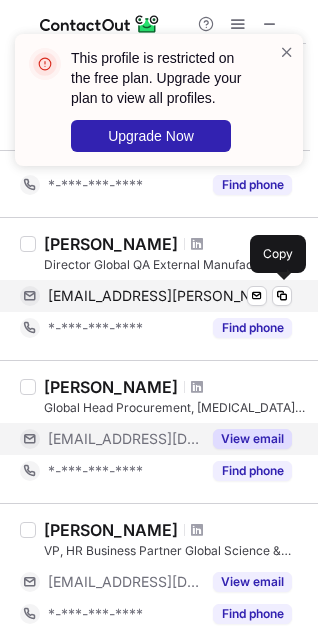 click on "[EMAIL_ADDRESS][PERSON_NAME][PERSON_NAME][DOMAIN_NAME]" at bounding box center [159, 296] 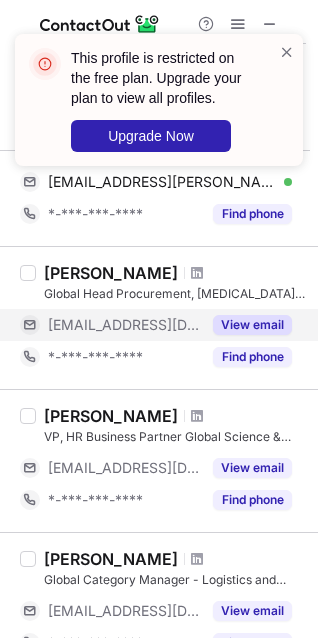 scroll, scrollTop: 933, scrollLeft: 0, axis: vertical 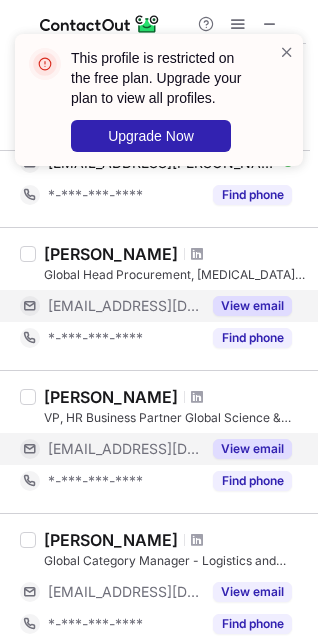 click on "View email" at bounding box center (252, 449) 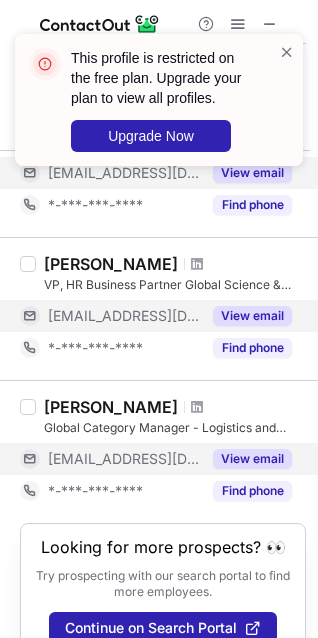 click on "View email" at bounding box center [252, 459] 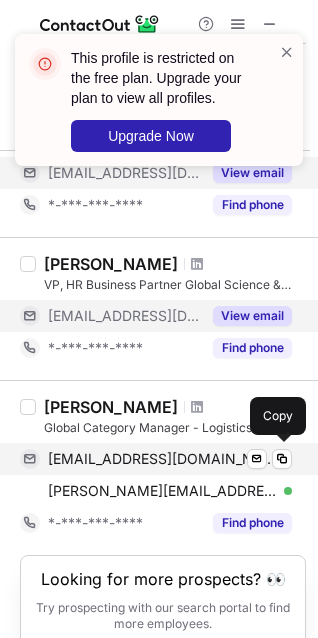 click on "[EMAIL_ADDRESS][DOMAIN_NAME] Verified Send email Copy" at bounding box center [156, 459] 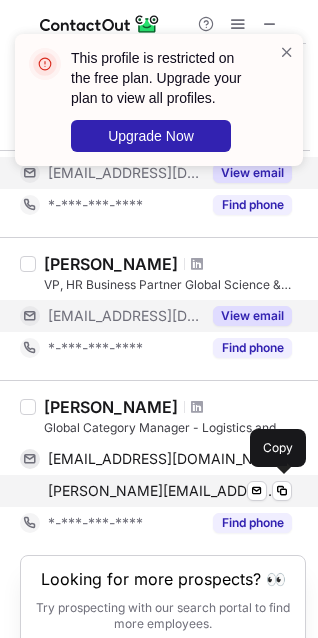 click on "[PERSON_NAME][EMAIL_ADDRESS][PERSON_NAME][DOMAIN_NAME]" at bounding box center [162, 491] 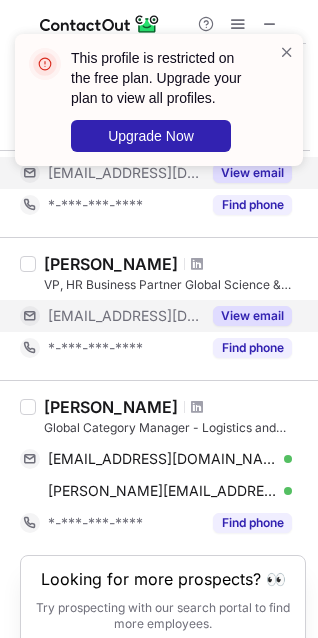 click on "View email" at bounding box center [252, 316] 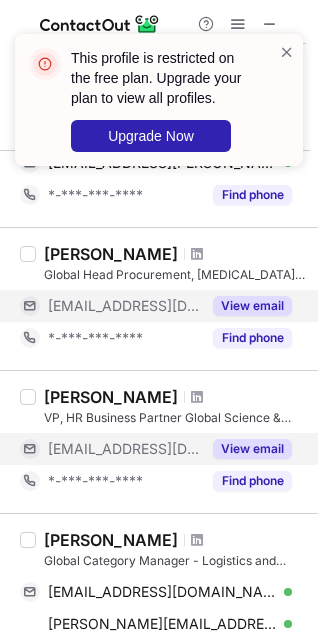 click on "View email" at bounding box center (252, 306) 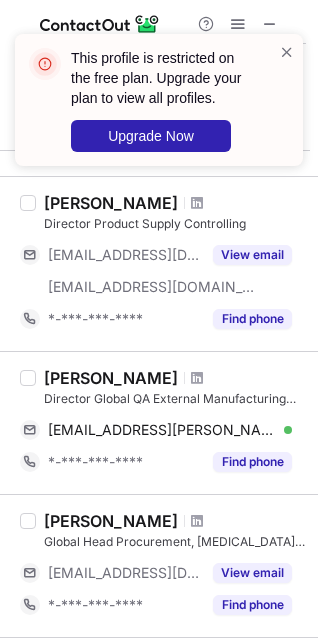 scroll, scrollTop: 533, scrollLeft: 0, axis: vertical 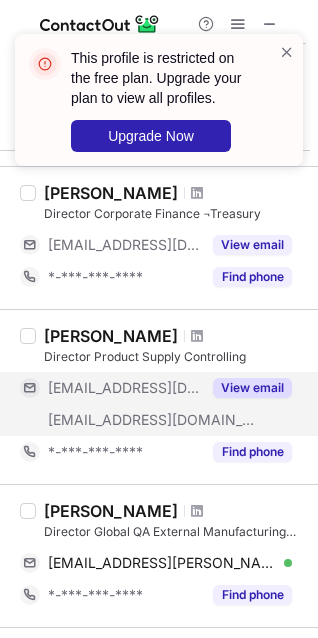 click on "View email" at bounding box center (252, 388) 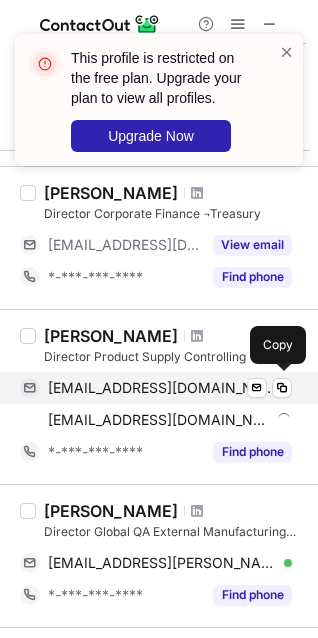 click on "[EMAIL_ADDRESS][DOMAIN_NAME]" at bounding box center [162, 388] 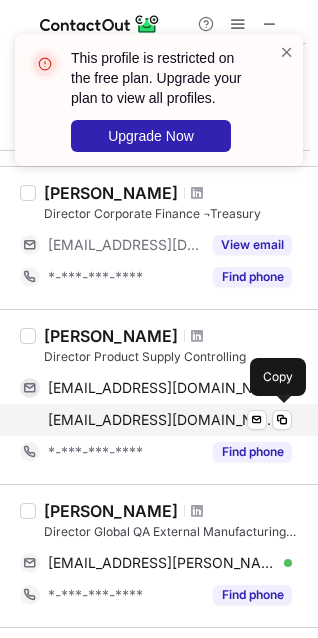 click on "[EMAIL_ADDRESS][DOMAIN_NAME]" at bounding box center (162, 420) 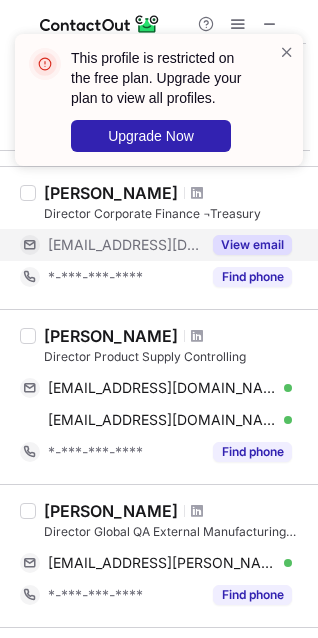 click on "View email" at bounding box center (252, 245) 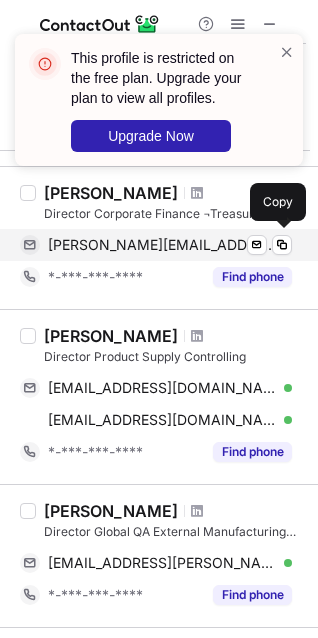 click on "[PERSON_NAME][EMAIL_ADDRESS][PERSON_NAME][PERSON_NAME][DOMAIN_NAME]" at bounding box center [162, 245] 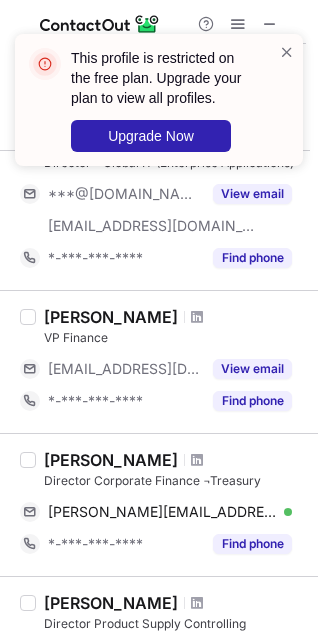 scroll, scrollTop: 133, scrollLeft: 0, axis: vertical 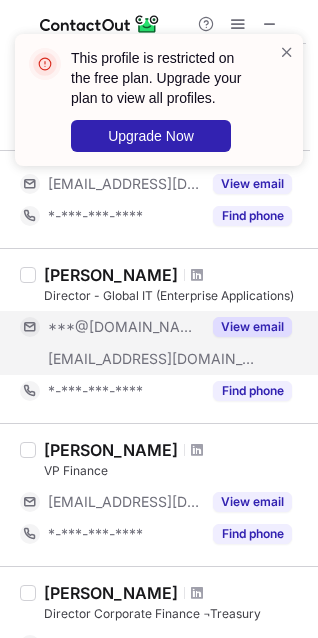 click on "View email" at bounding box center (252, 327) 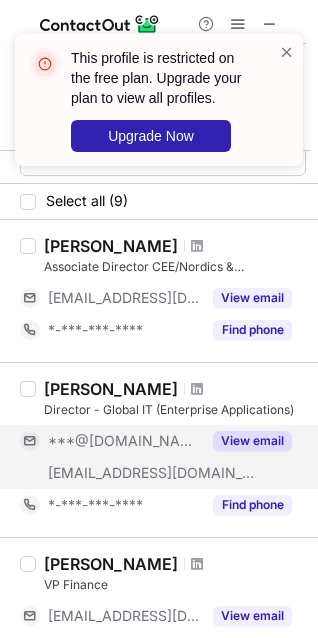 scroll, scrollTop: 0, scrollLeft: 0, axis: both 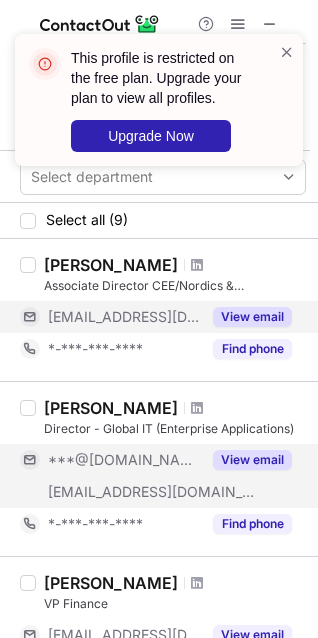 click on "View email" at bounding box center (252, 317) 